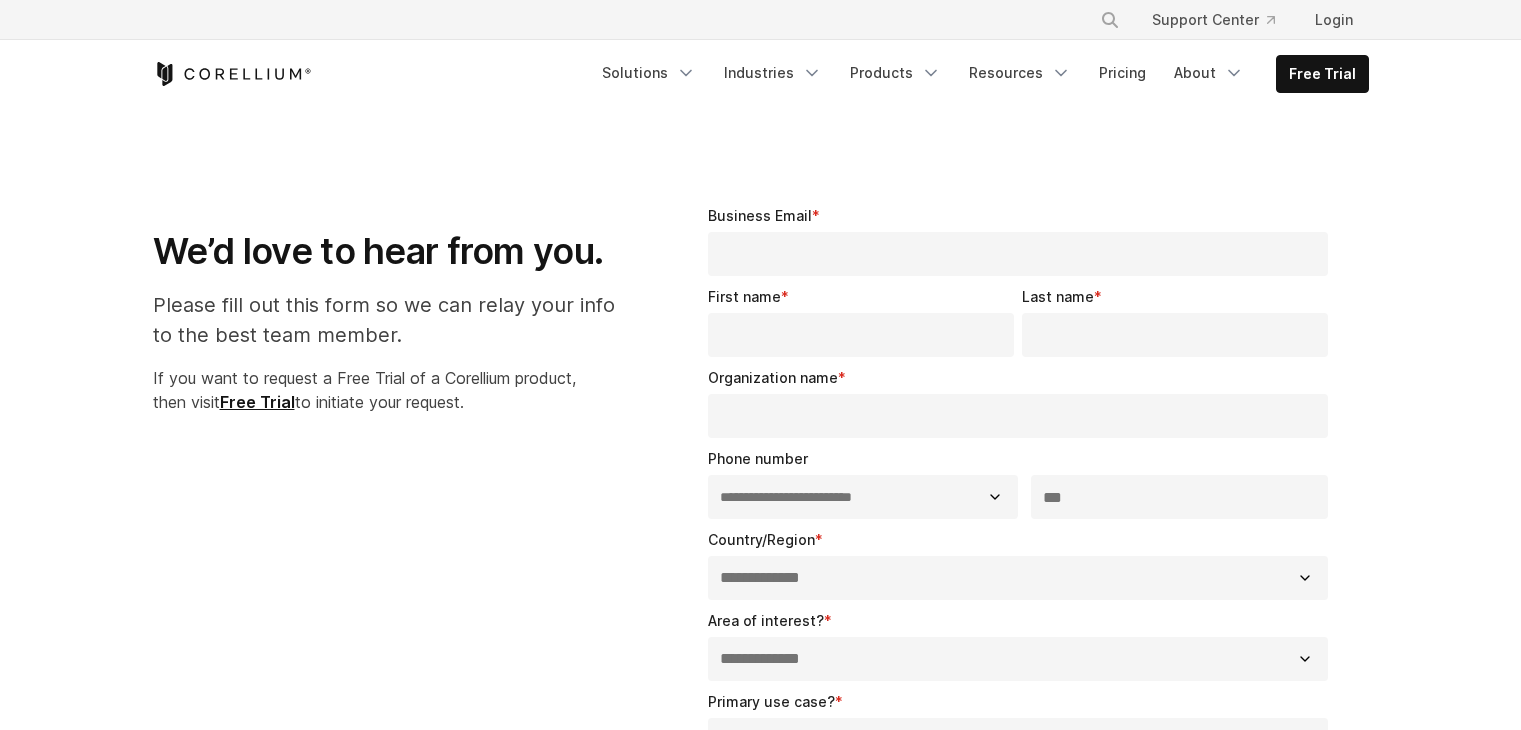 select on "**" 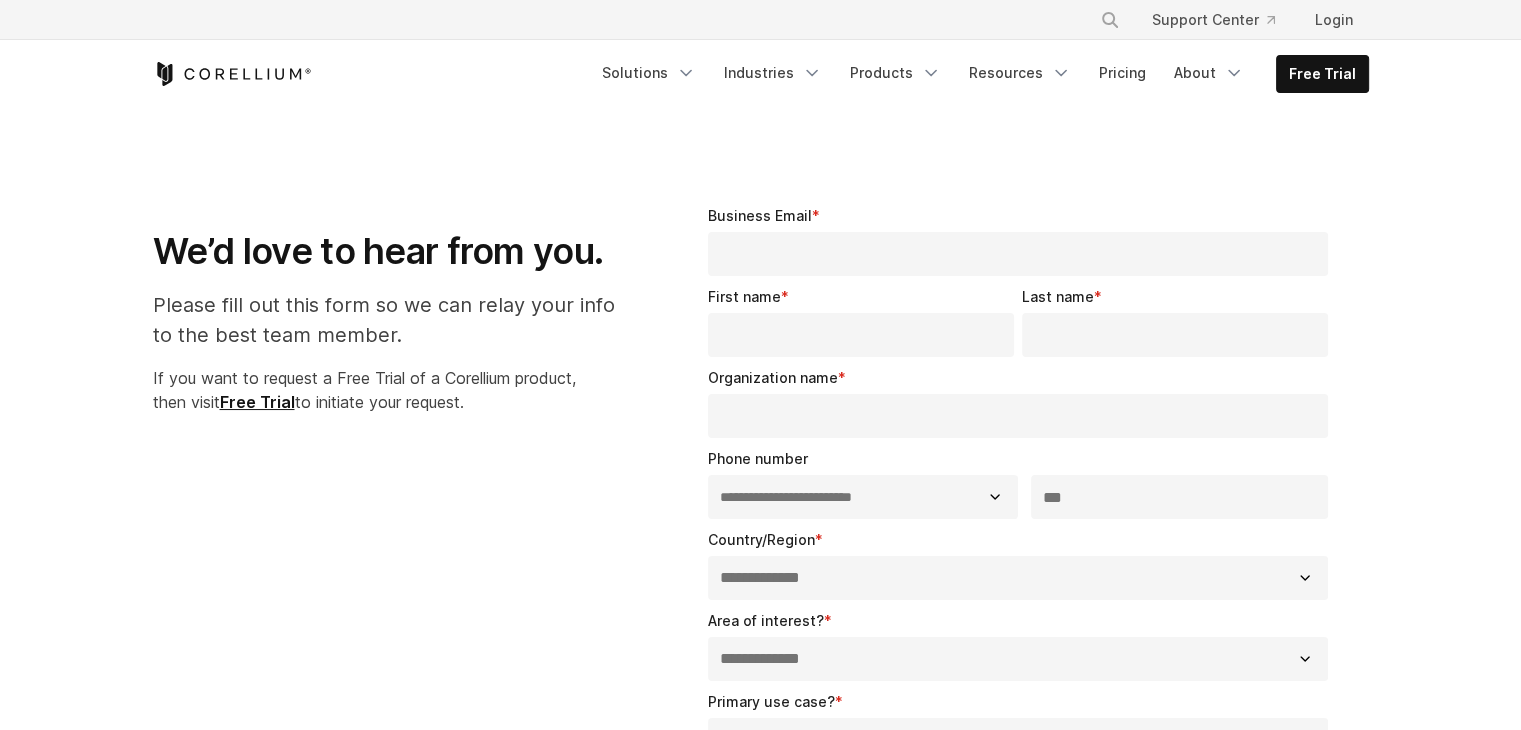 scroll, scrollTop: 0, scrollLeft: 0, axis: both 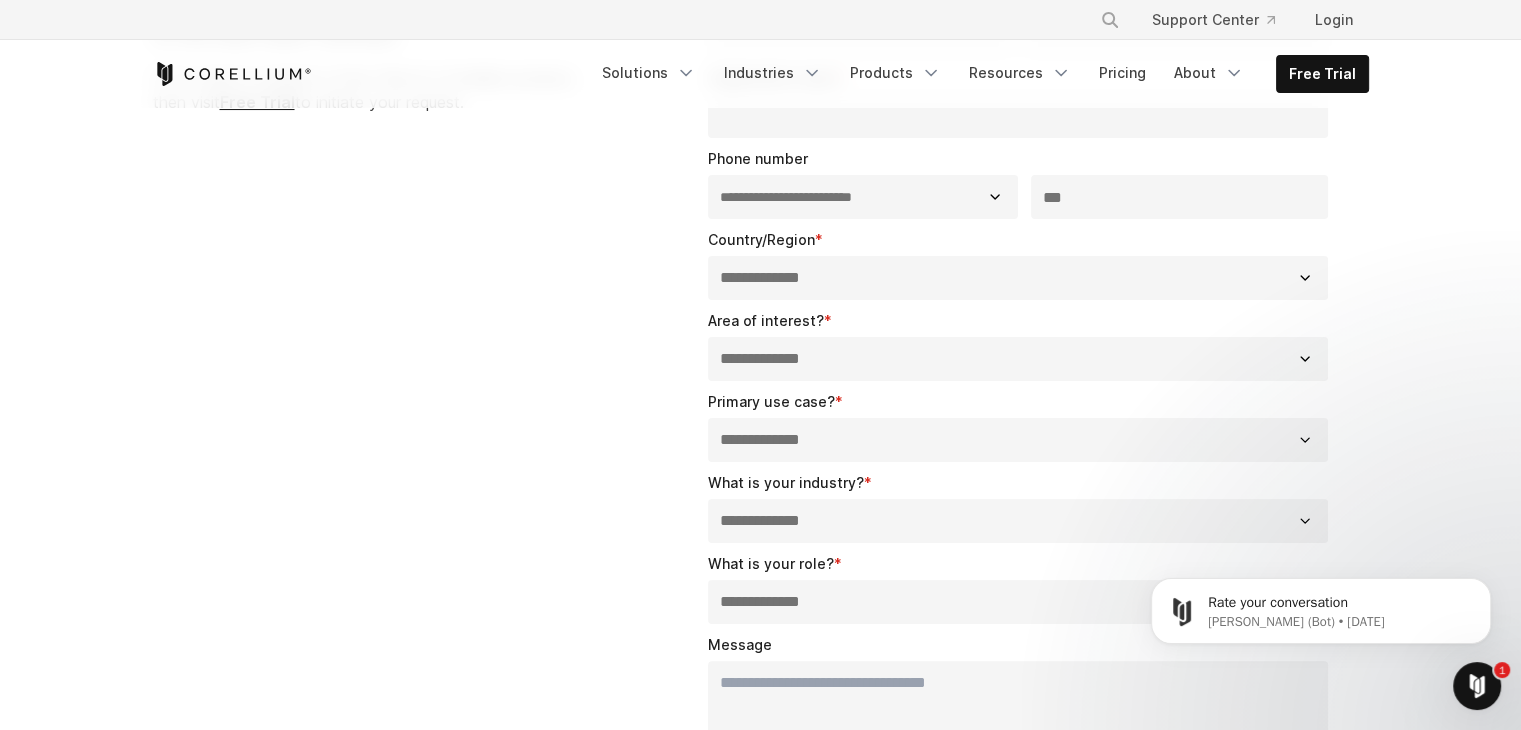 click 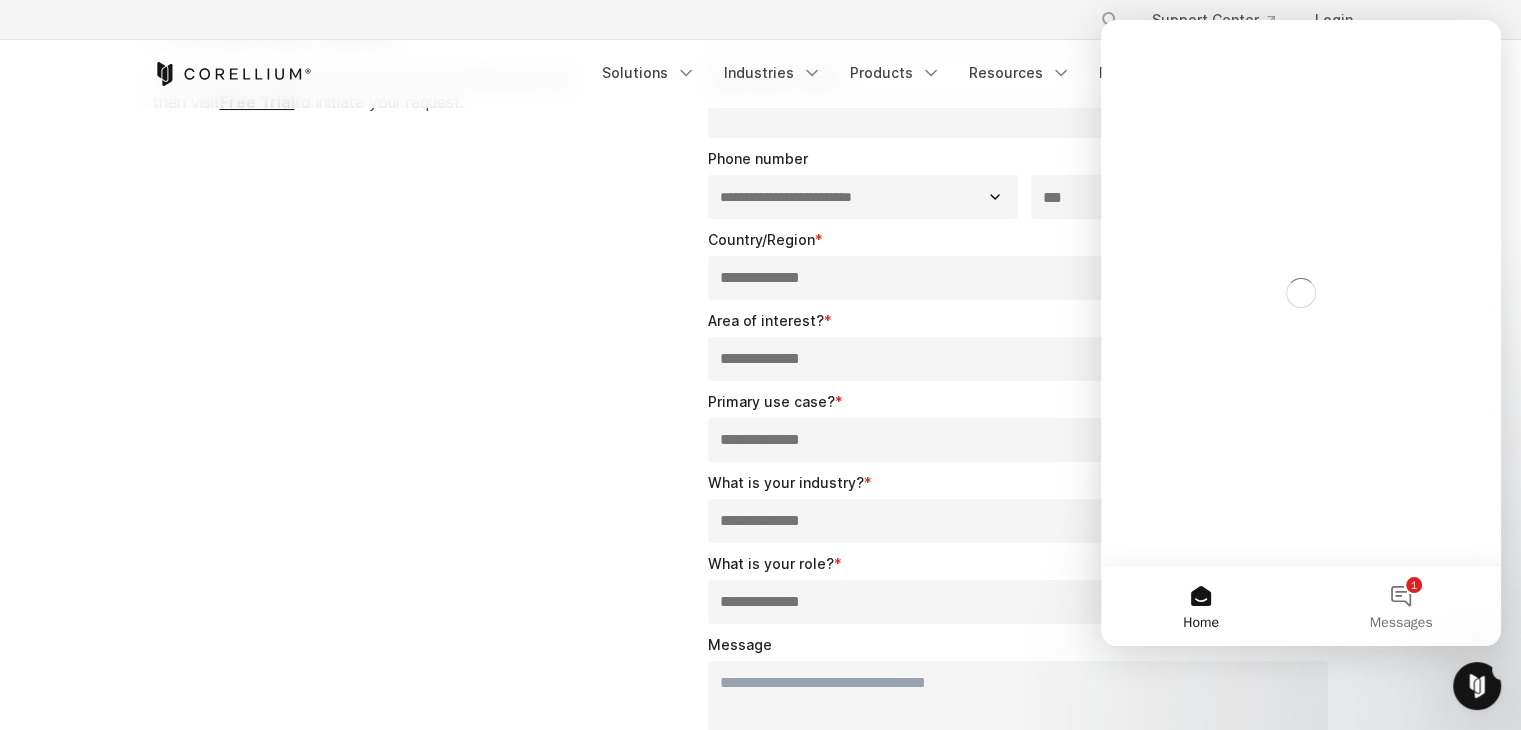 scroll, scrollTop: 0, scrollLeft: 0, axis: both 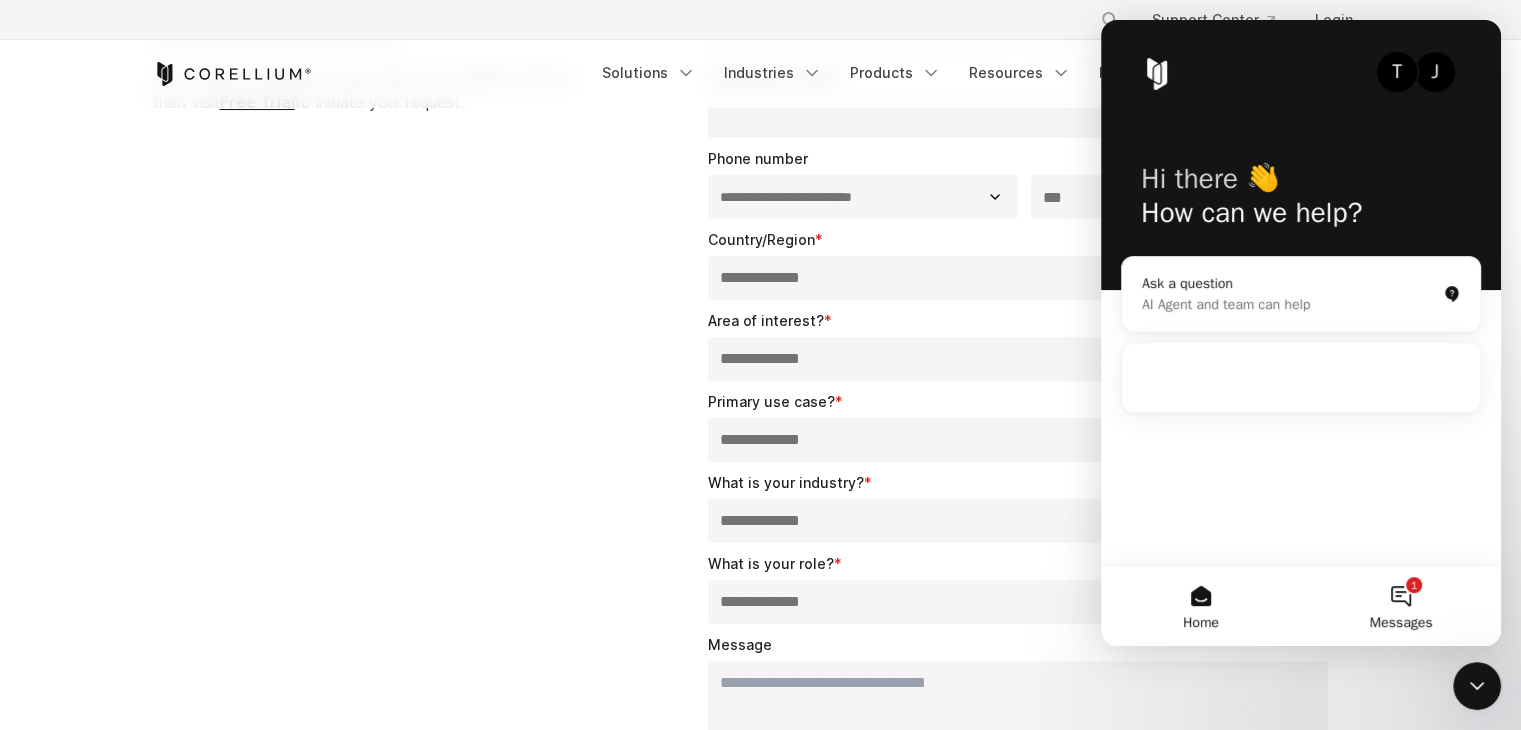 click on "1 Messages" at bounding box center [1401, 606] 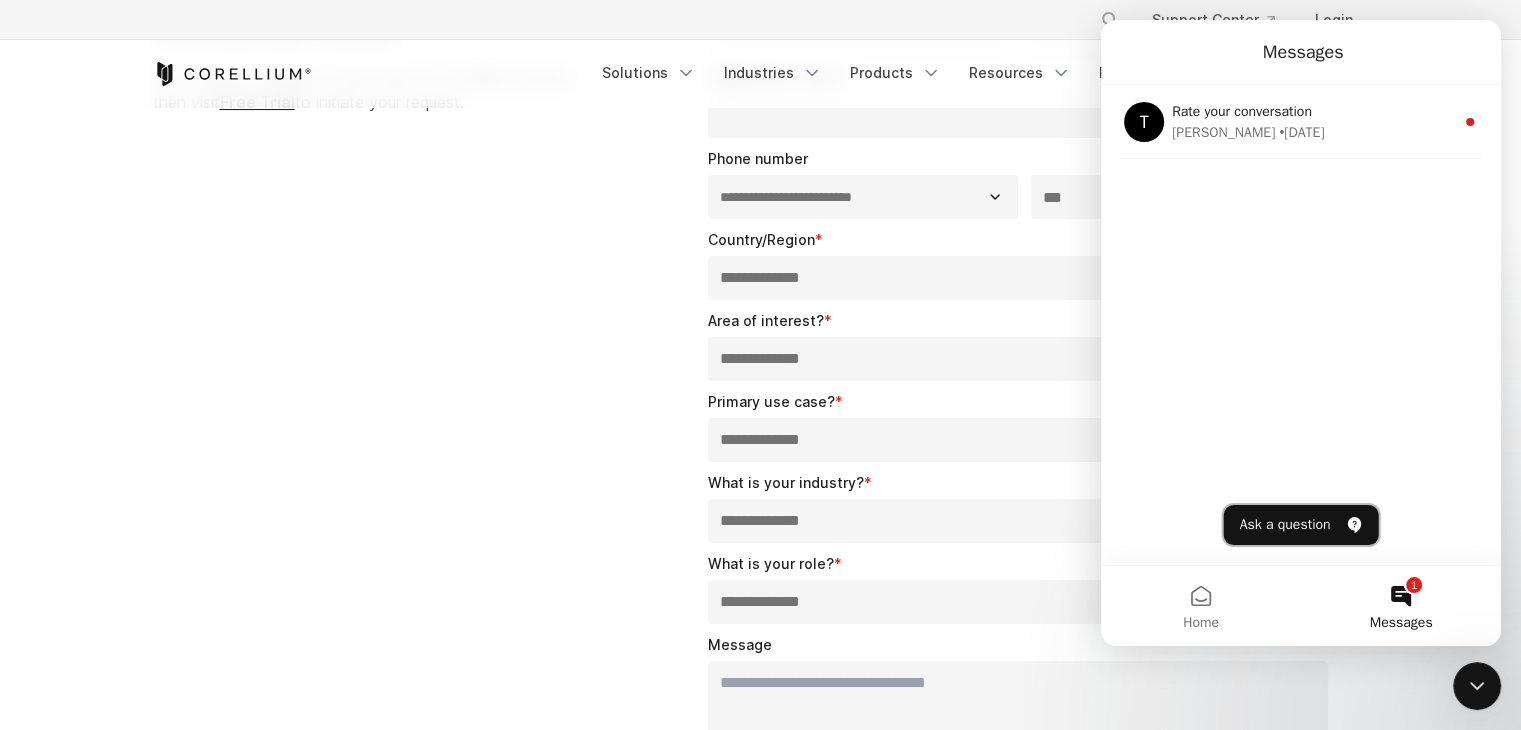 click on "Ask a question" at bounding box center [1301, 525] 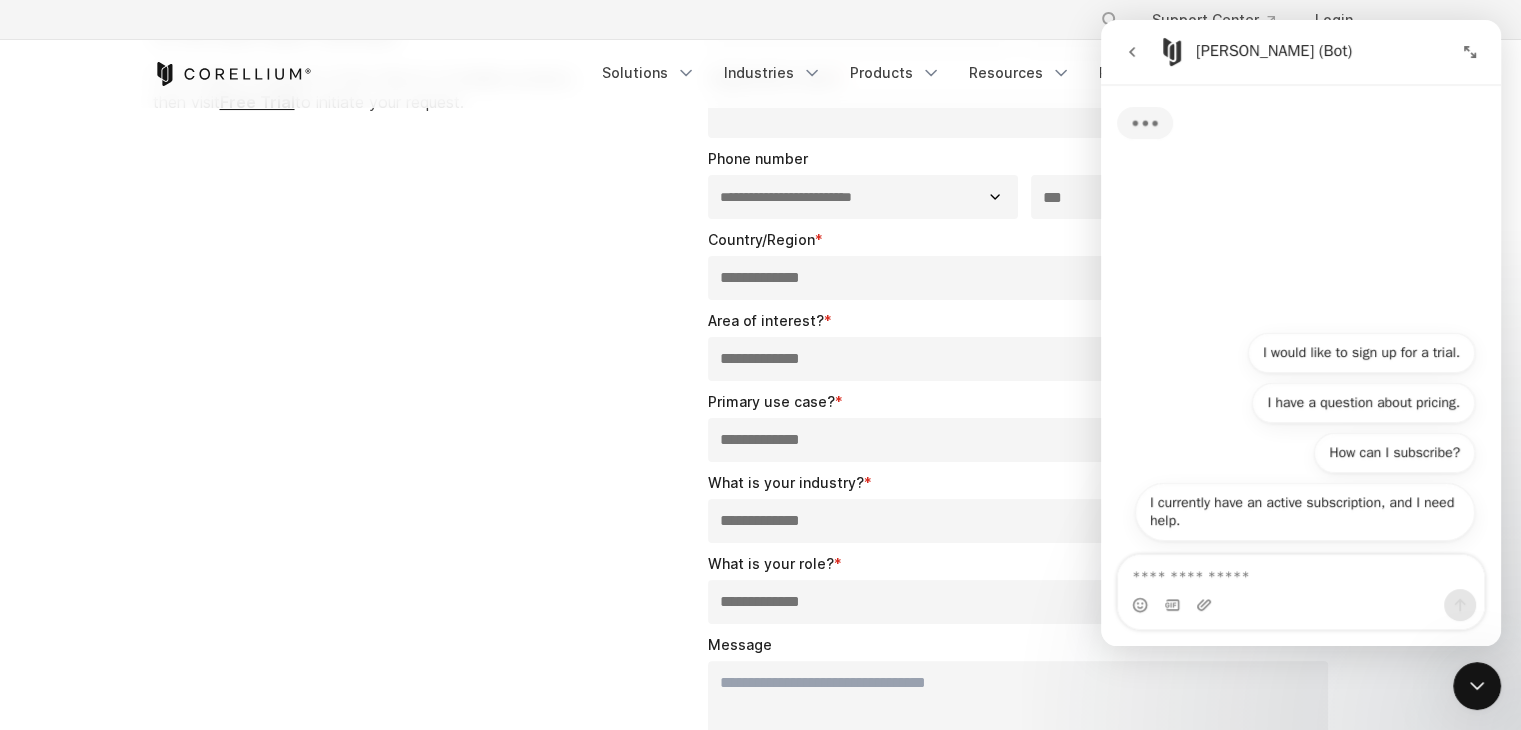 click at bounding box center [1301, 572] 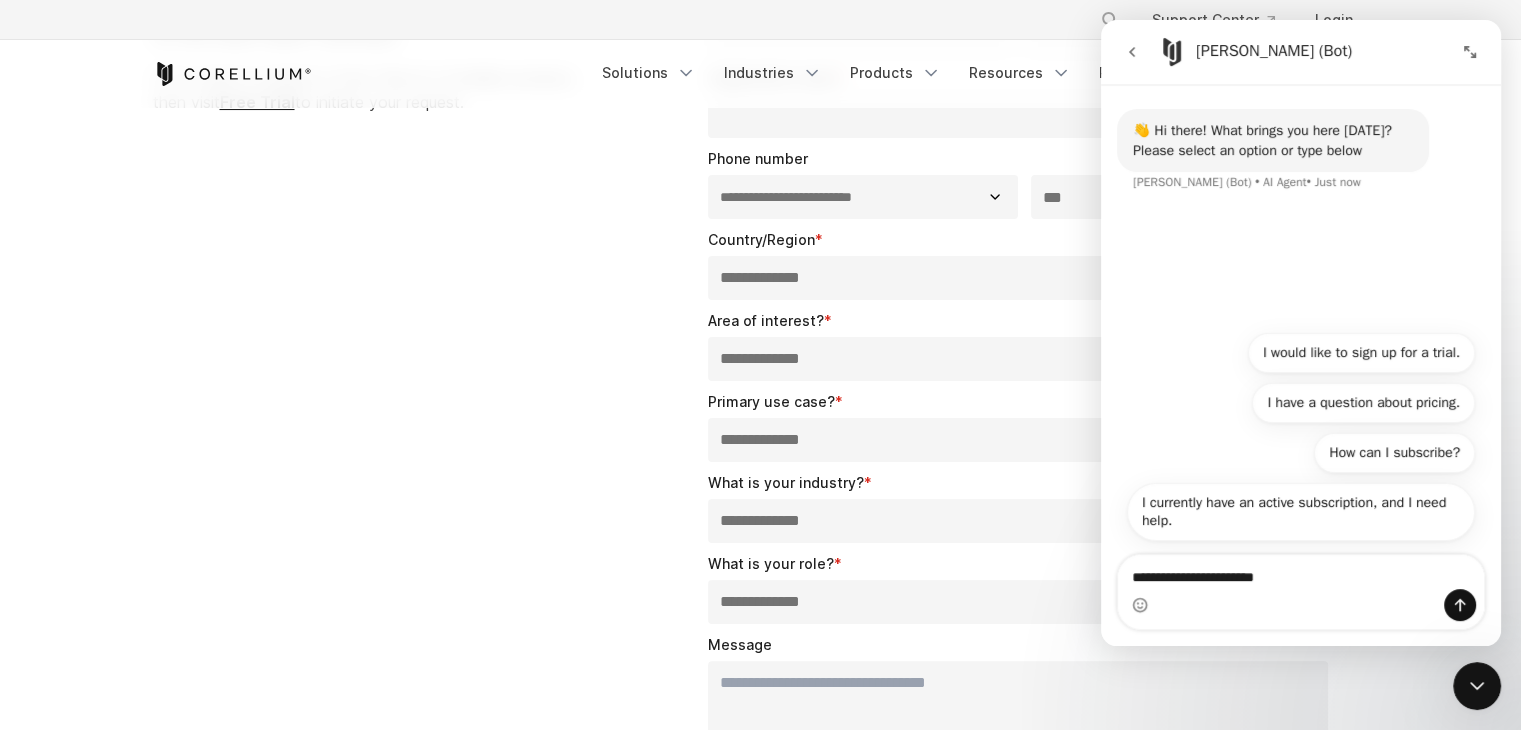 type on "**********" 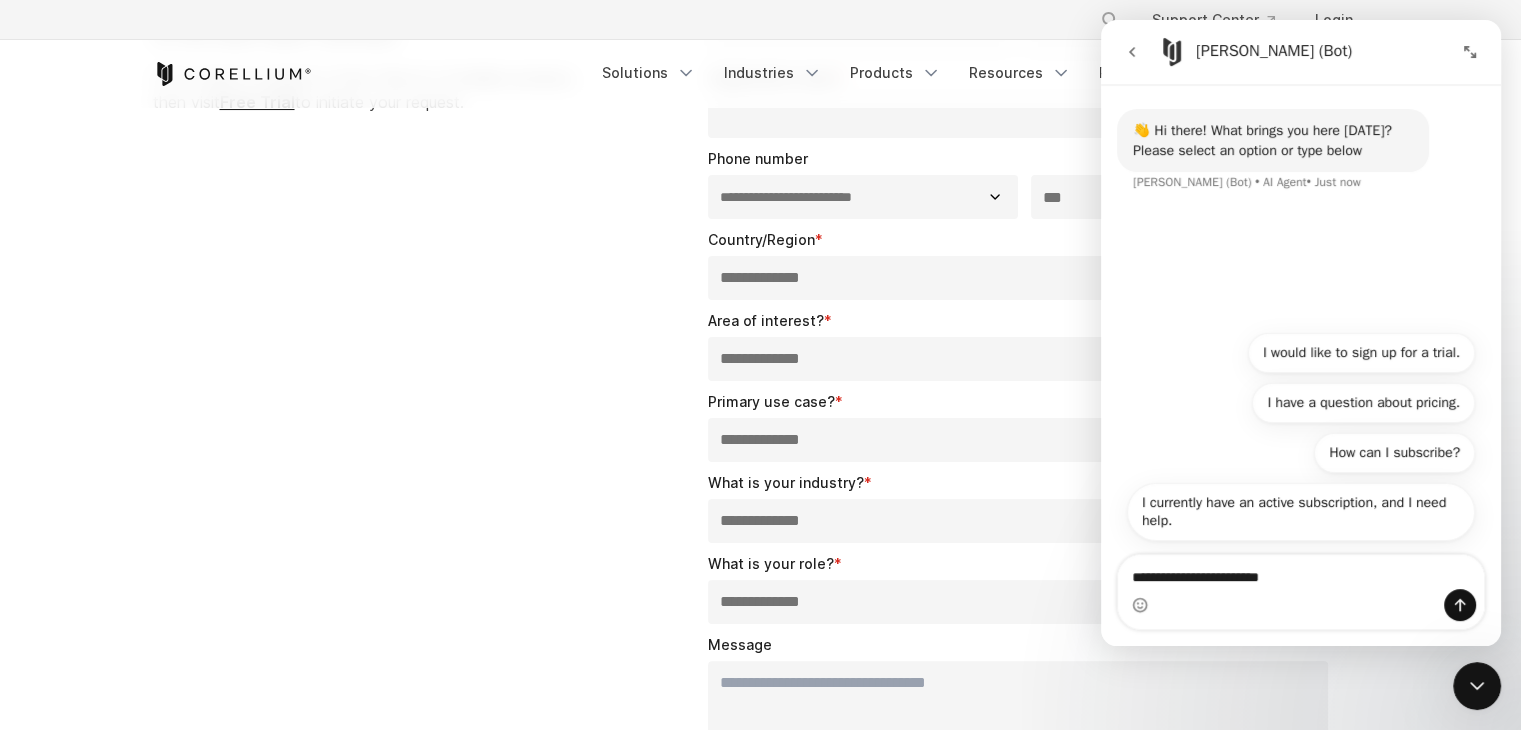 type 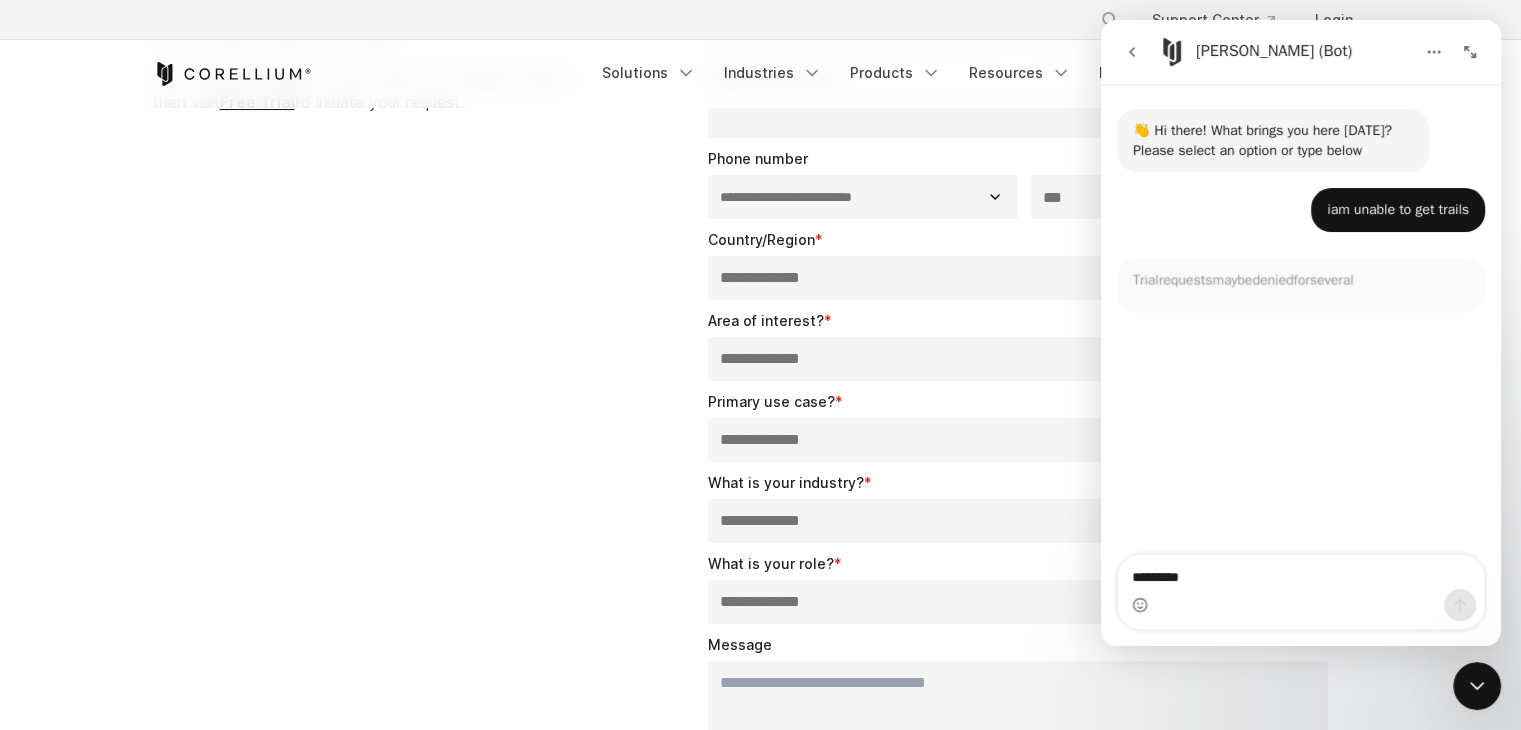 scroll, scrollTop: 2, scrollLeft: 0, axis: vertical 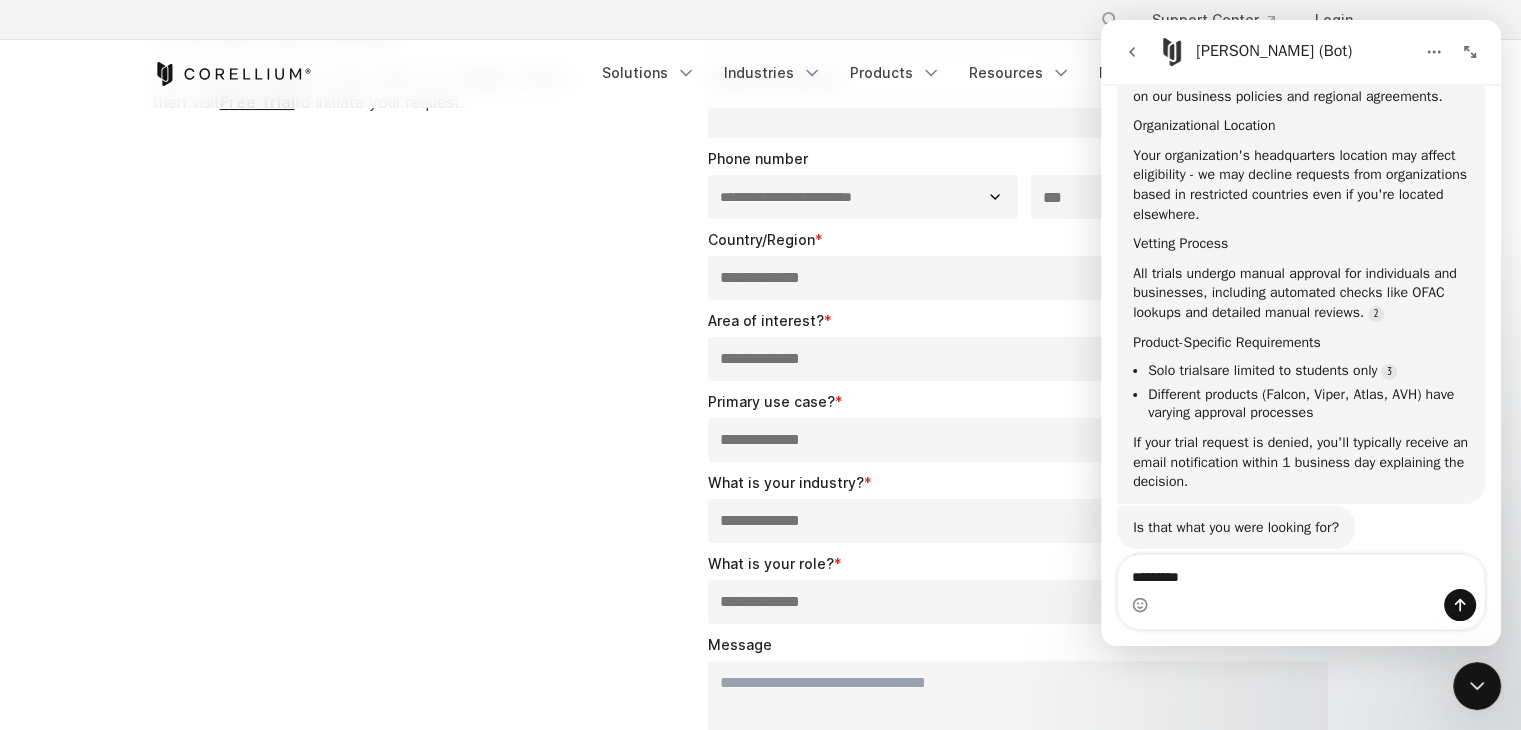 type on "********" 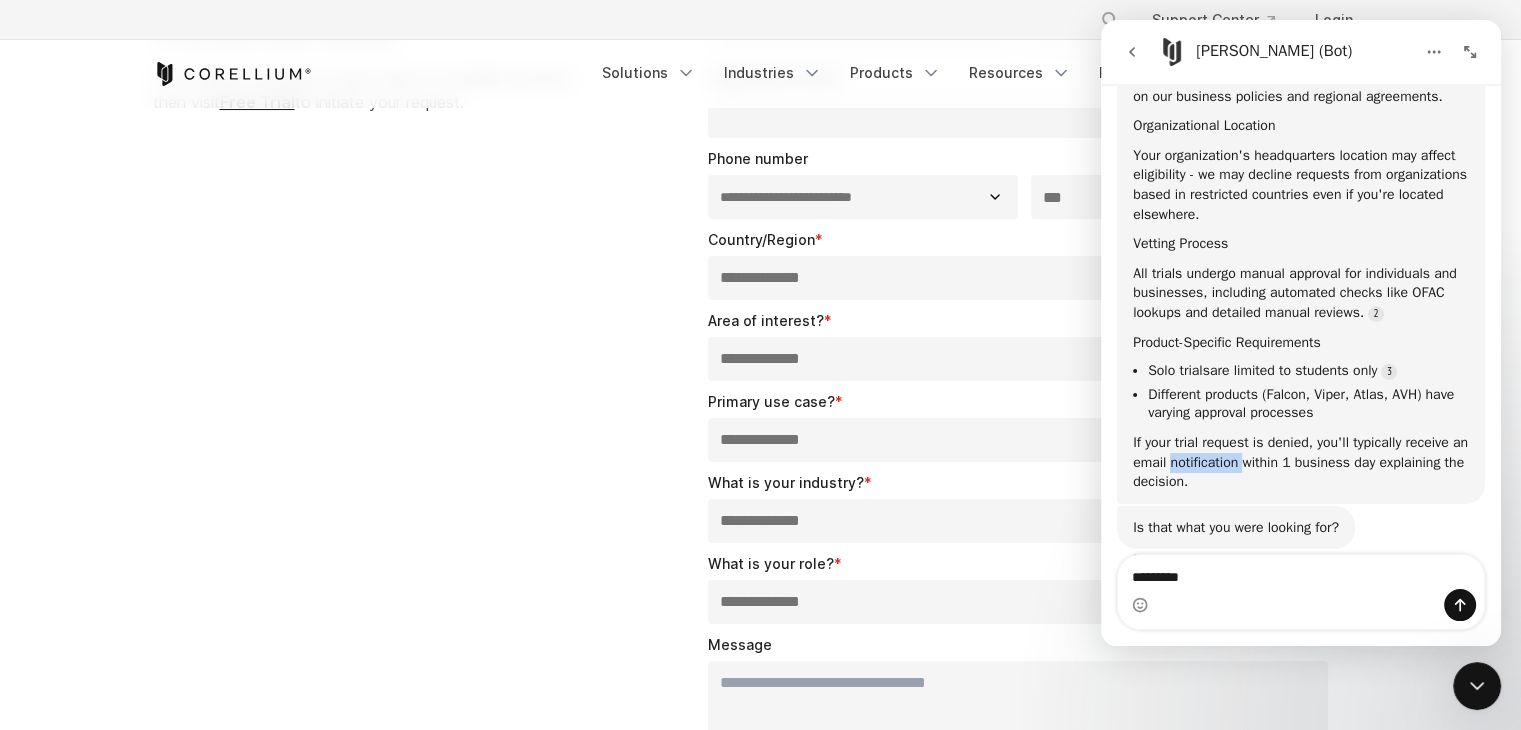 scroll, scrollTop: 2, scrollLeft: 0, axis: vertical 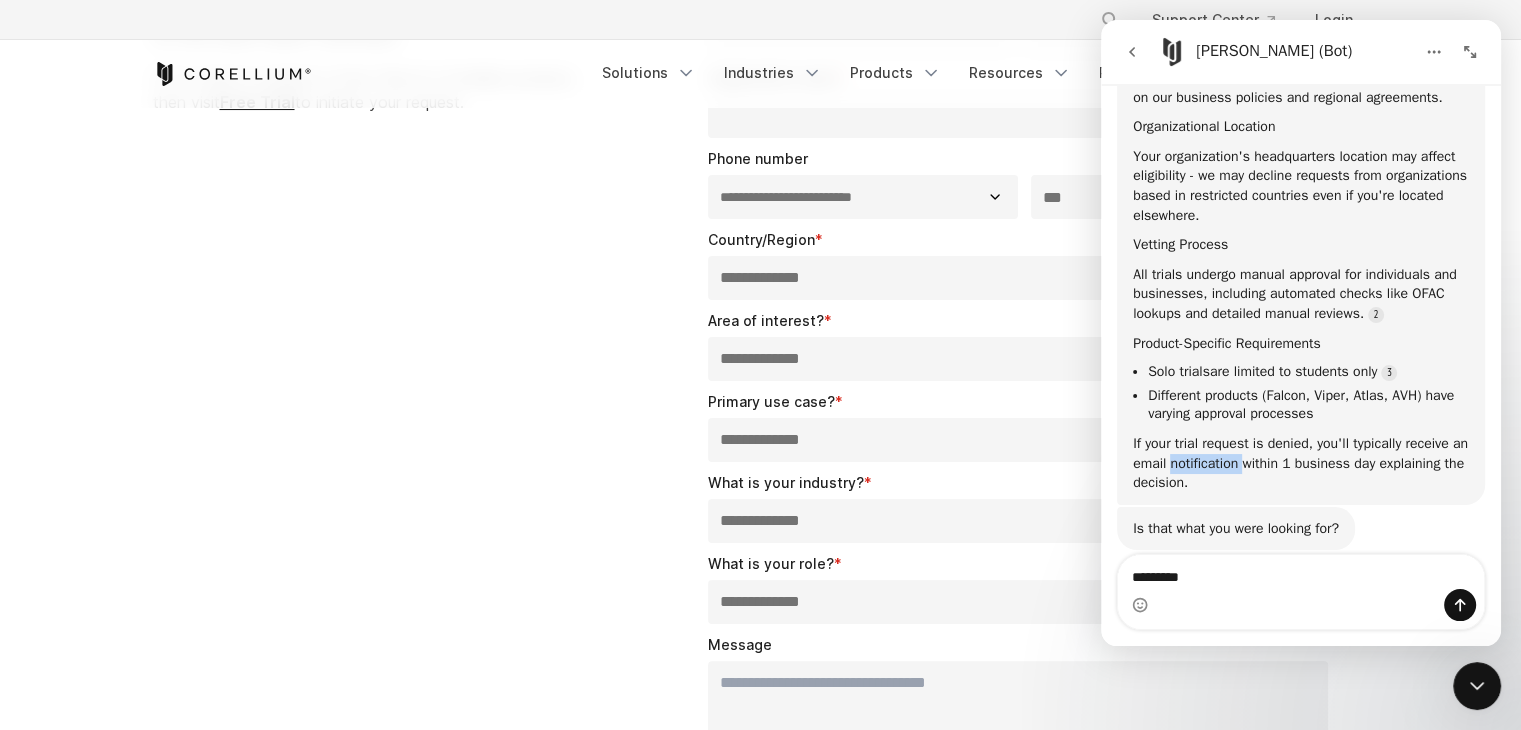 click on "If your trial request is denied, you'll typically receive an email notification within 1 business day explaining the decision." at bounding box center (1301, 463) 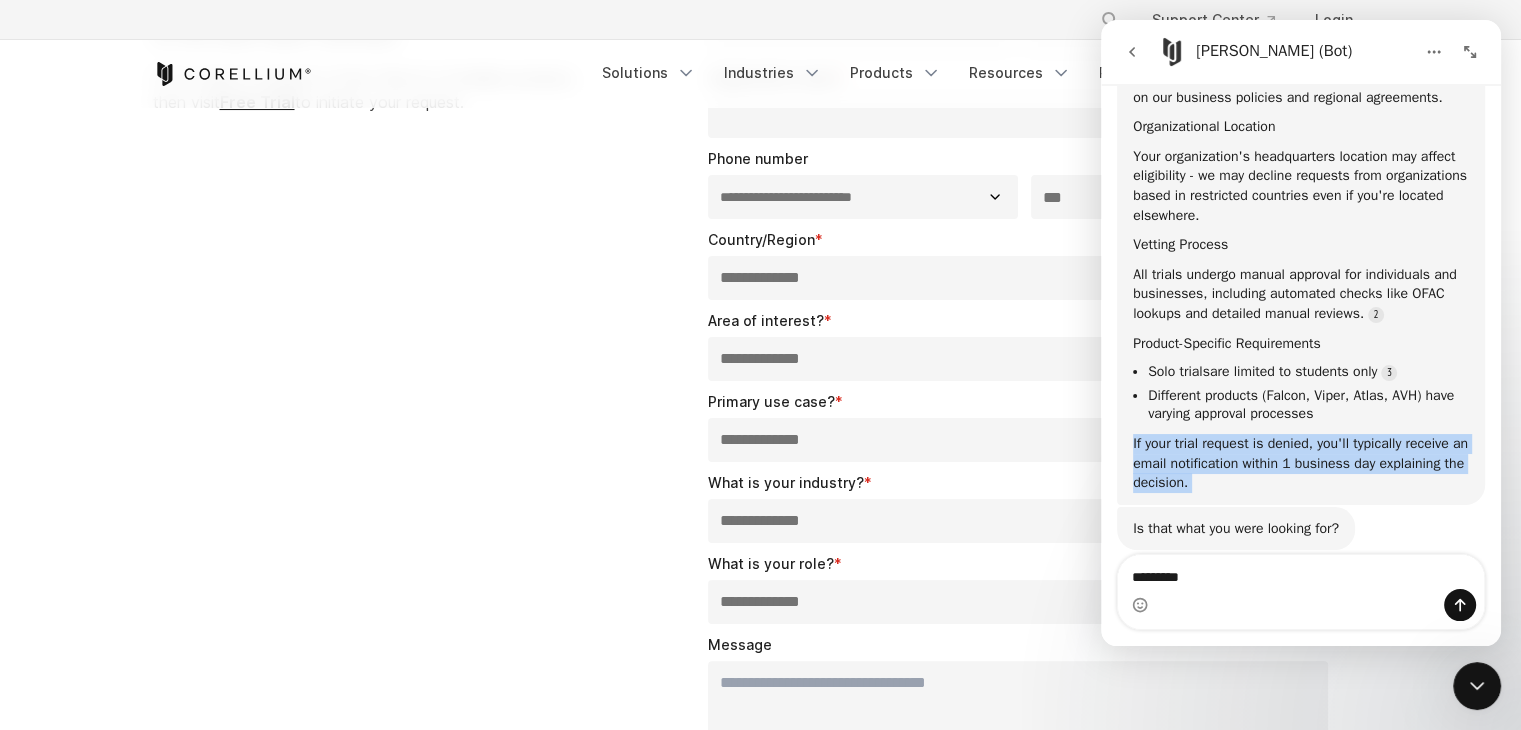 click on "If your trial request is denied, you'll typically receive an email notification within 1 business day explaining the decision." at bounding box center (1301, 463) 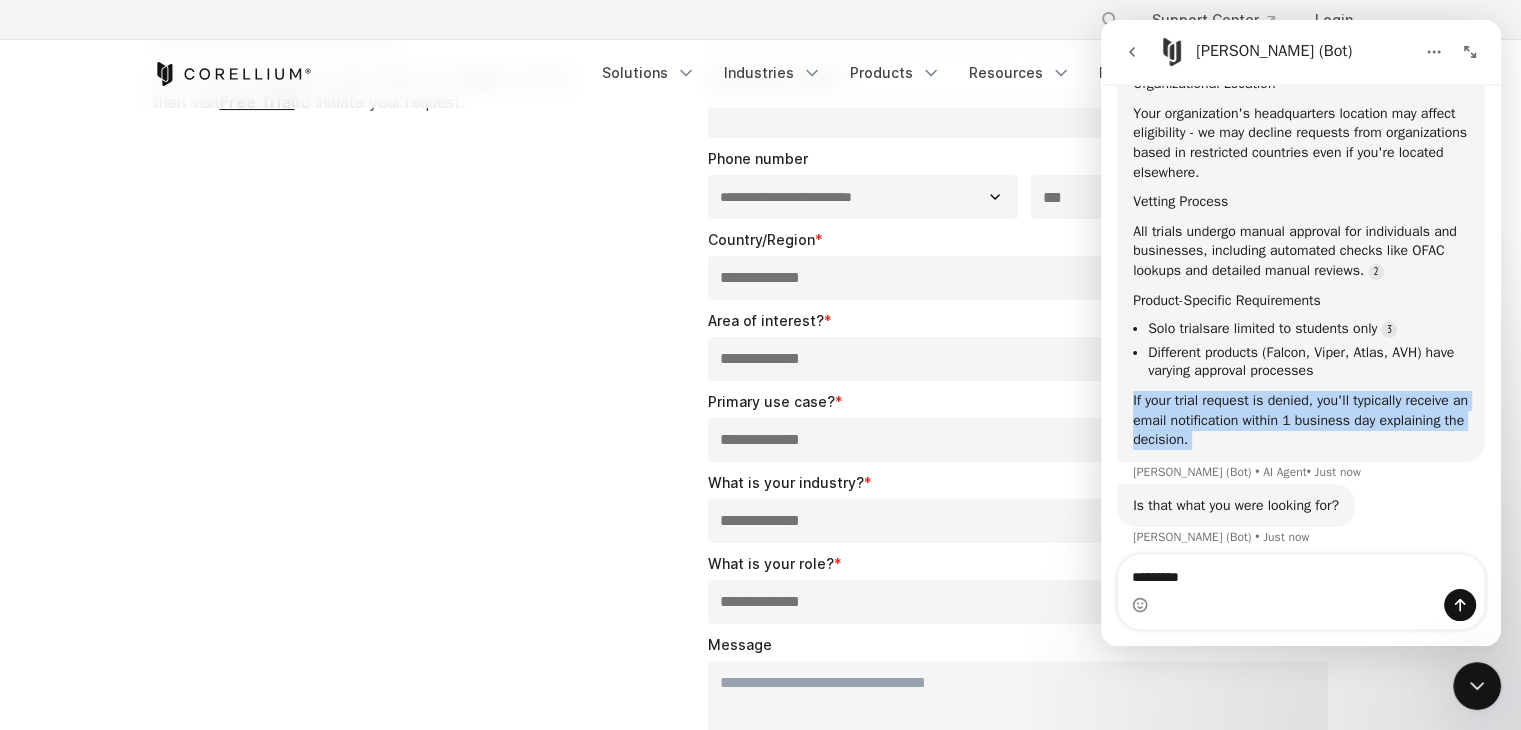 scroll, scrollTop: 308, scrollLeft: 0, axis: vertical 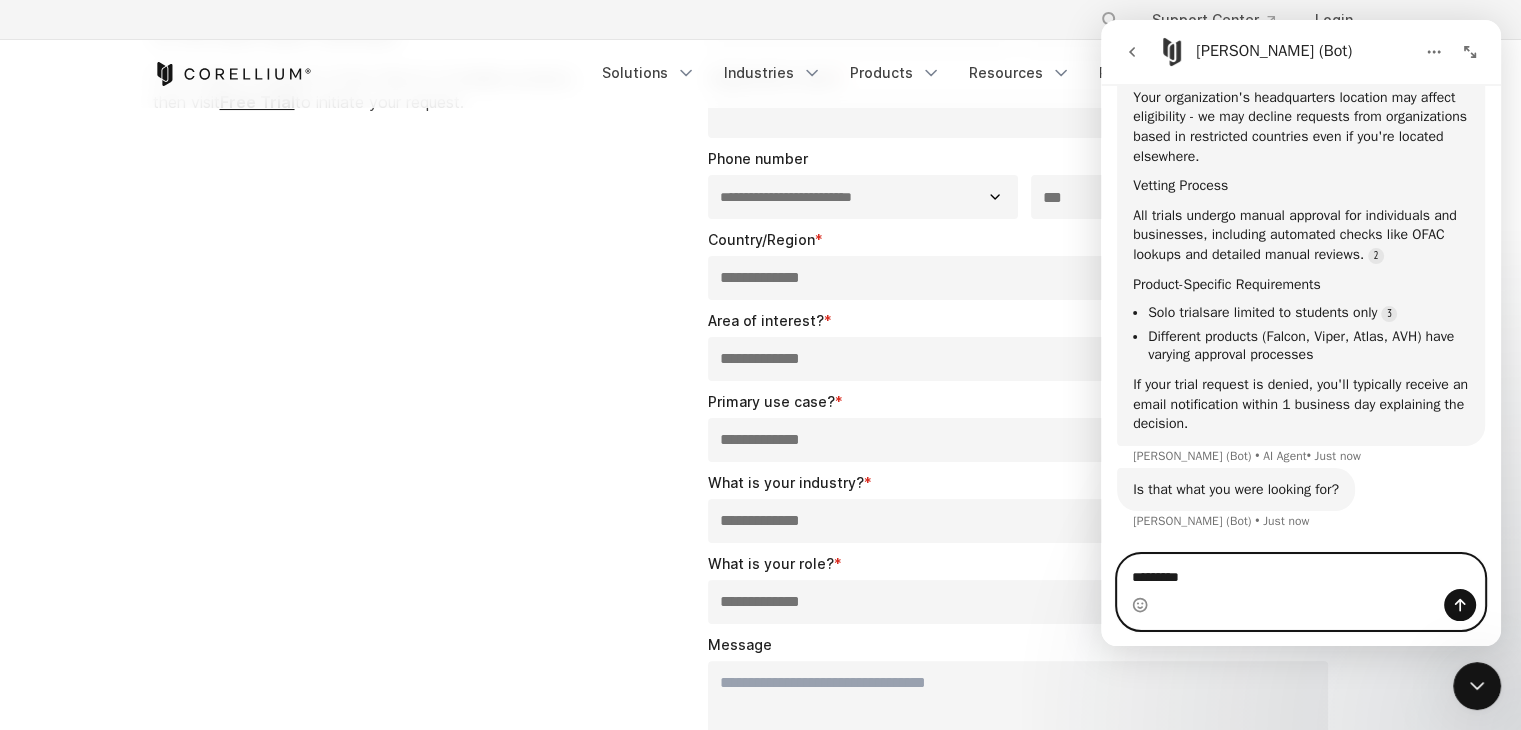 click on "********" at bounding box center (1301, 572) 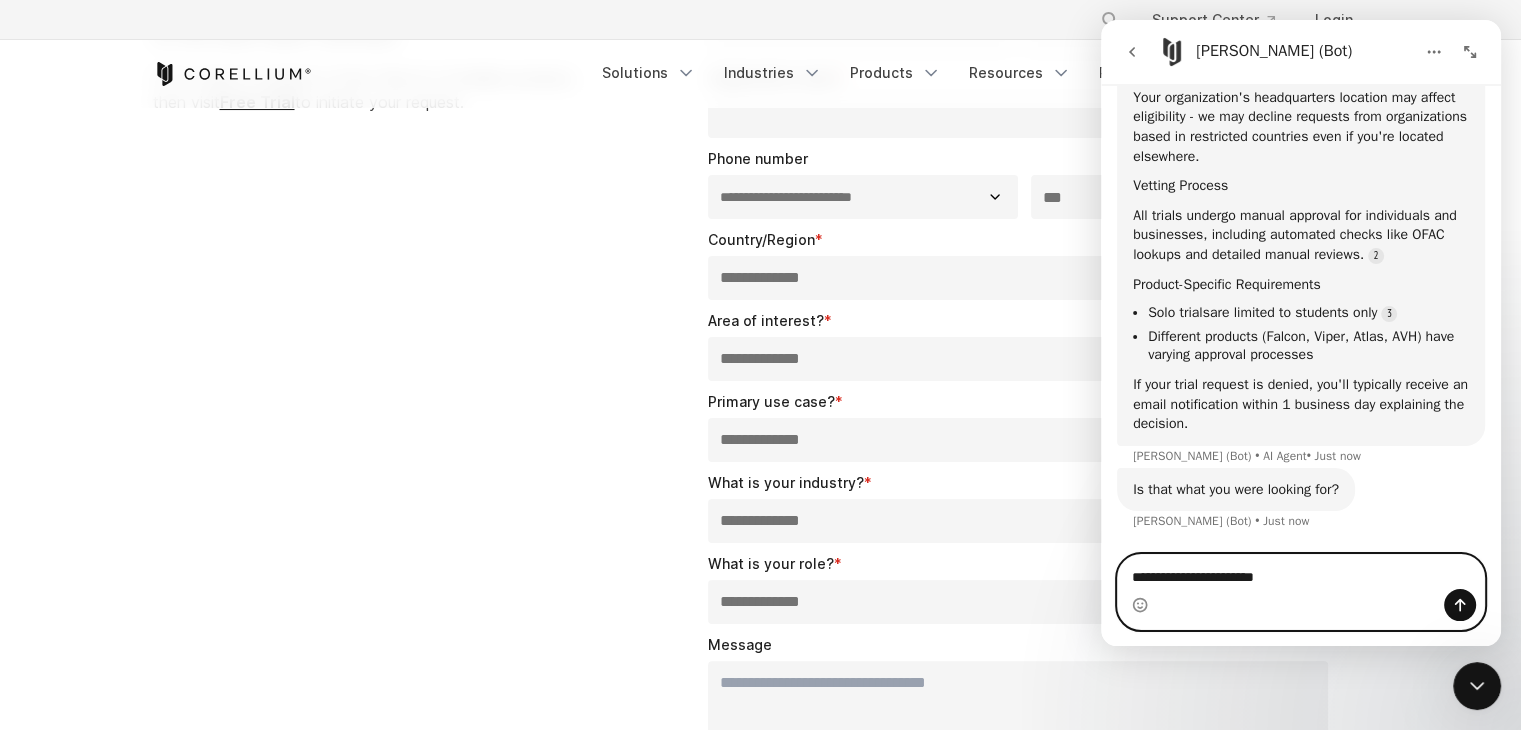 type on "**********" 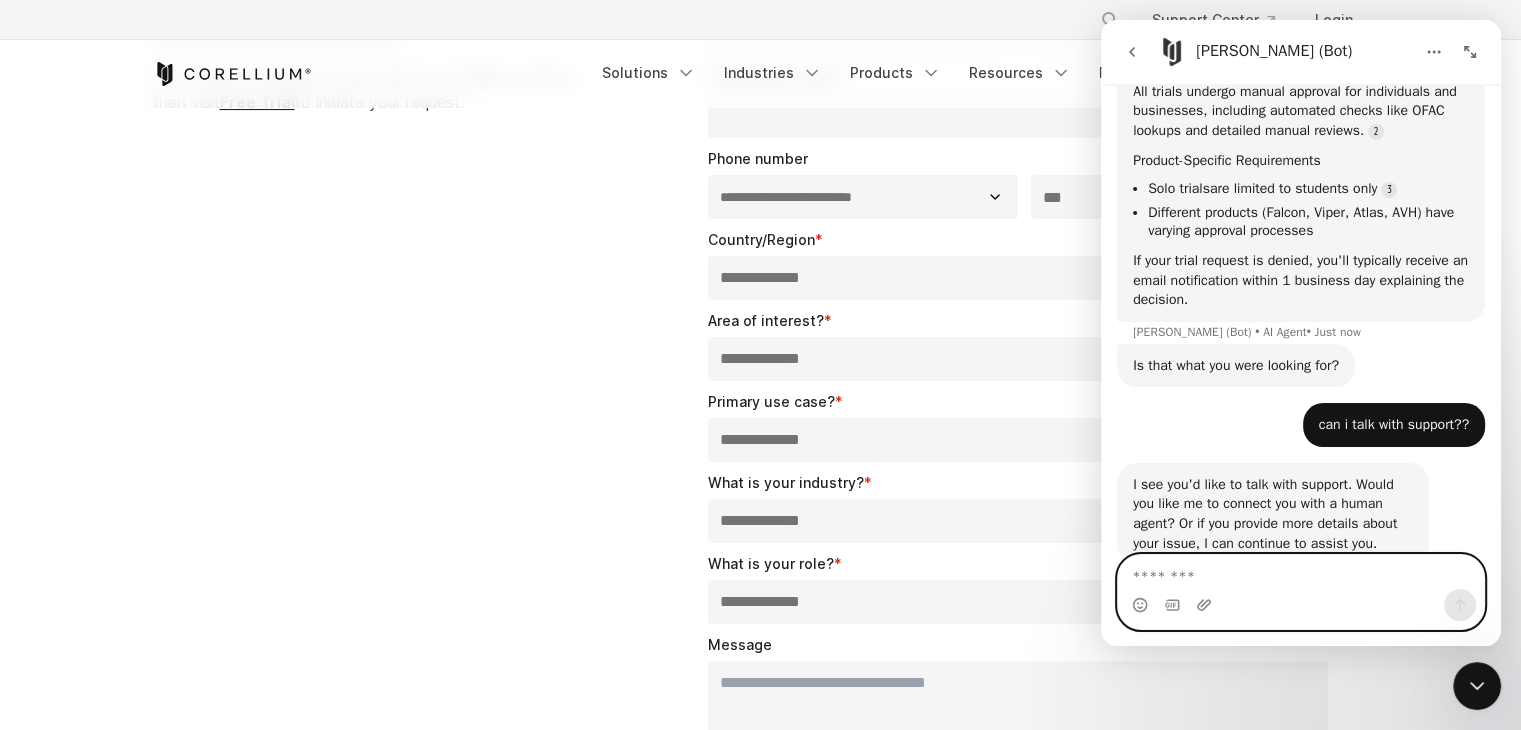scroll, scrollTop: 485, scrollLeft: 0, axis: vertical 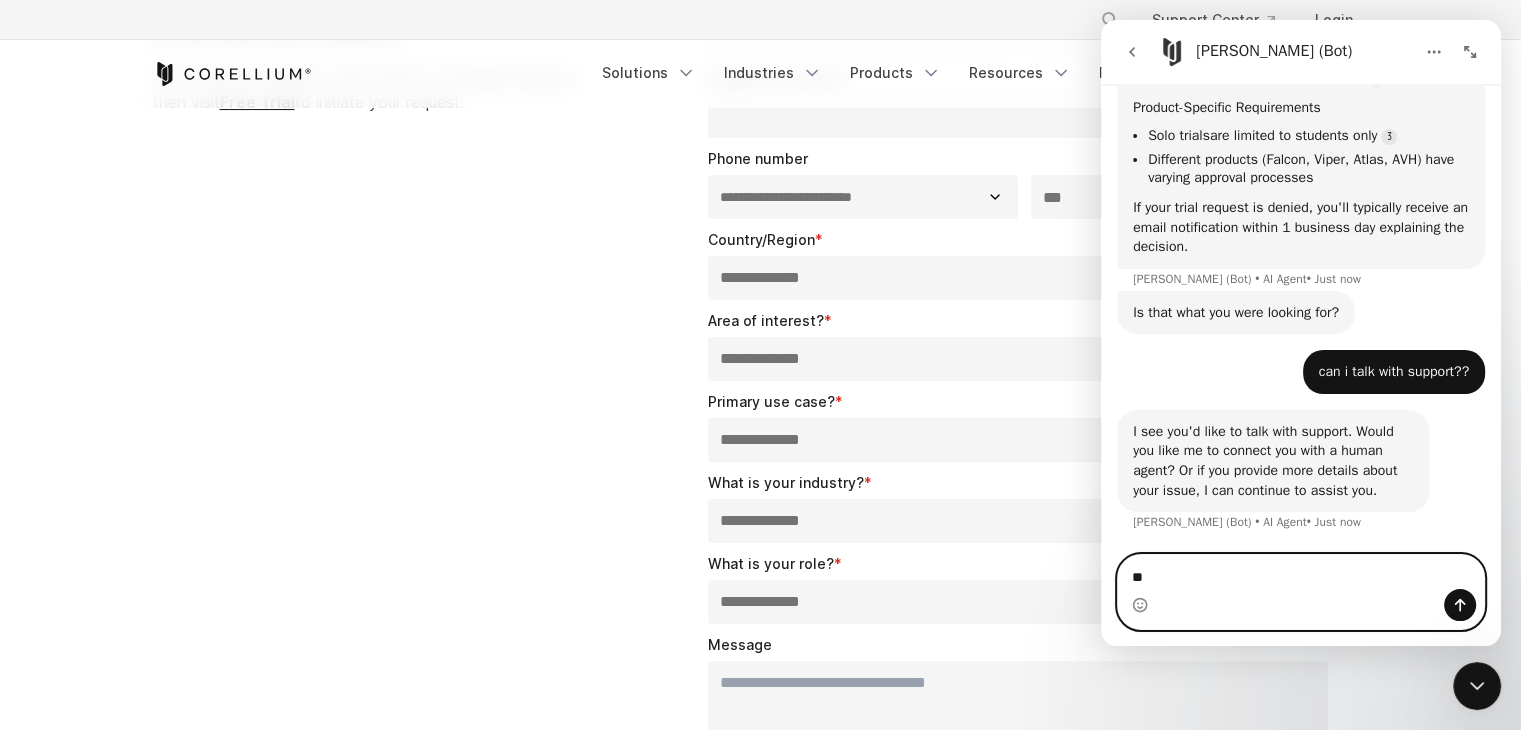 type on "***" 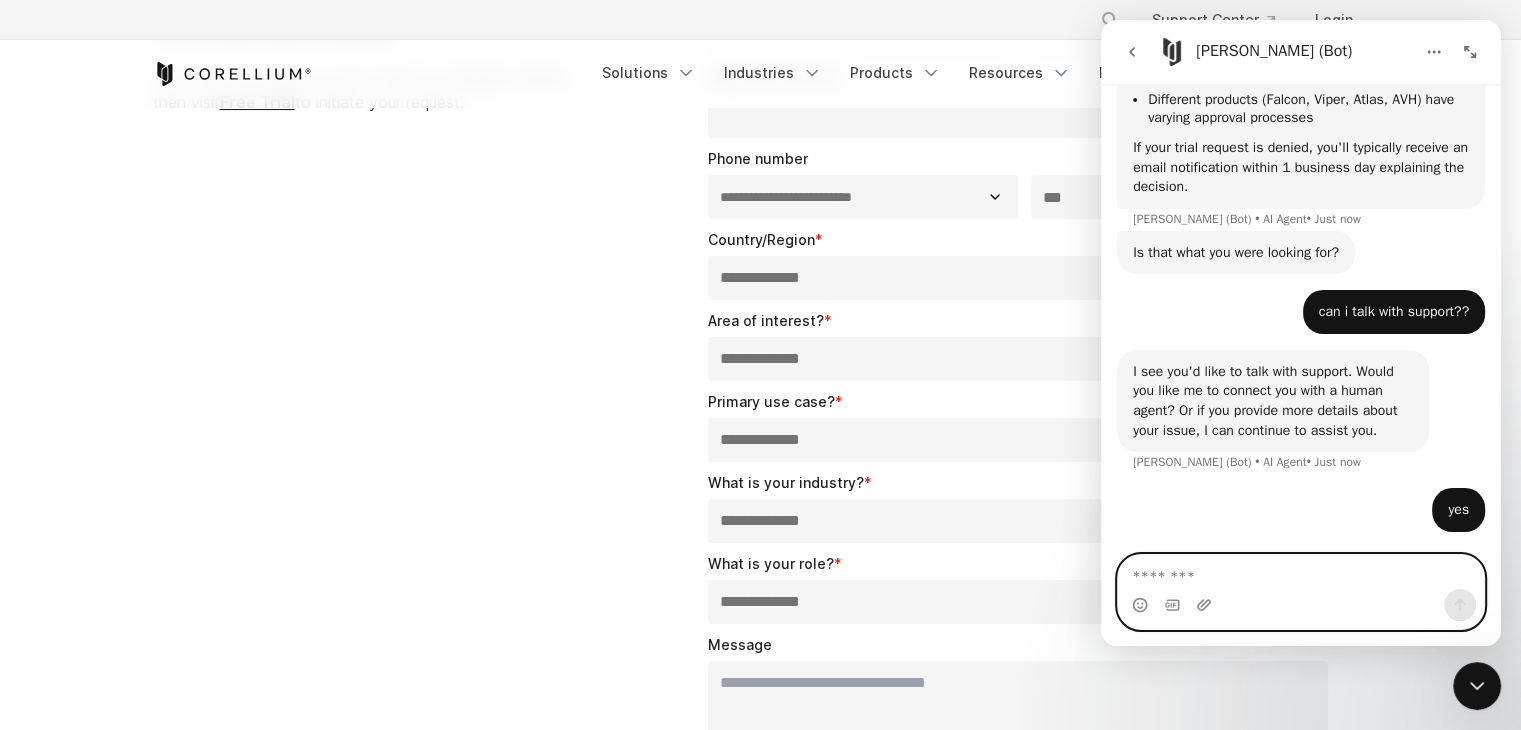 scroll, scrollTop: 610, scrollLeft: 0, axis: vertical 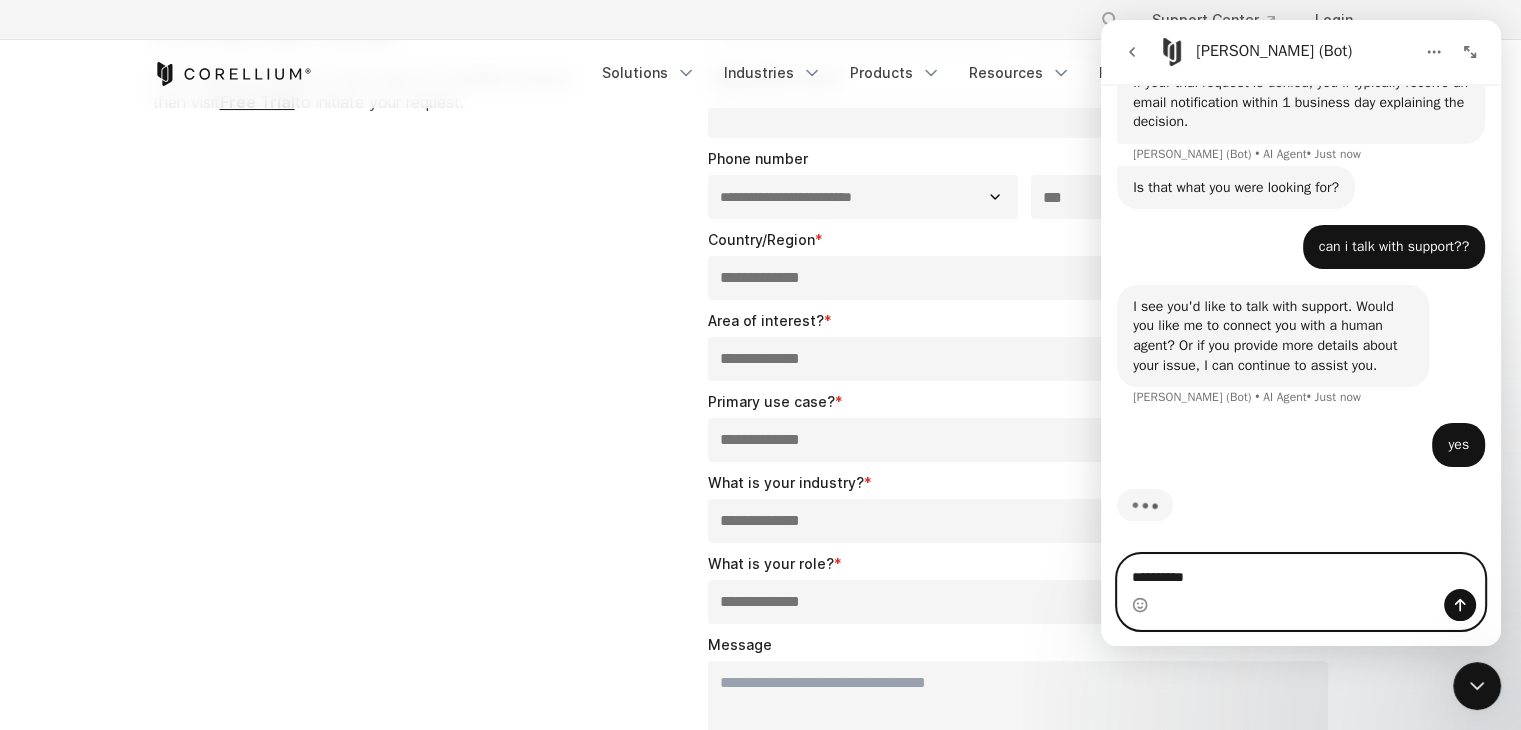 type on "**********" 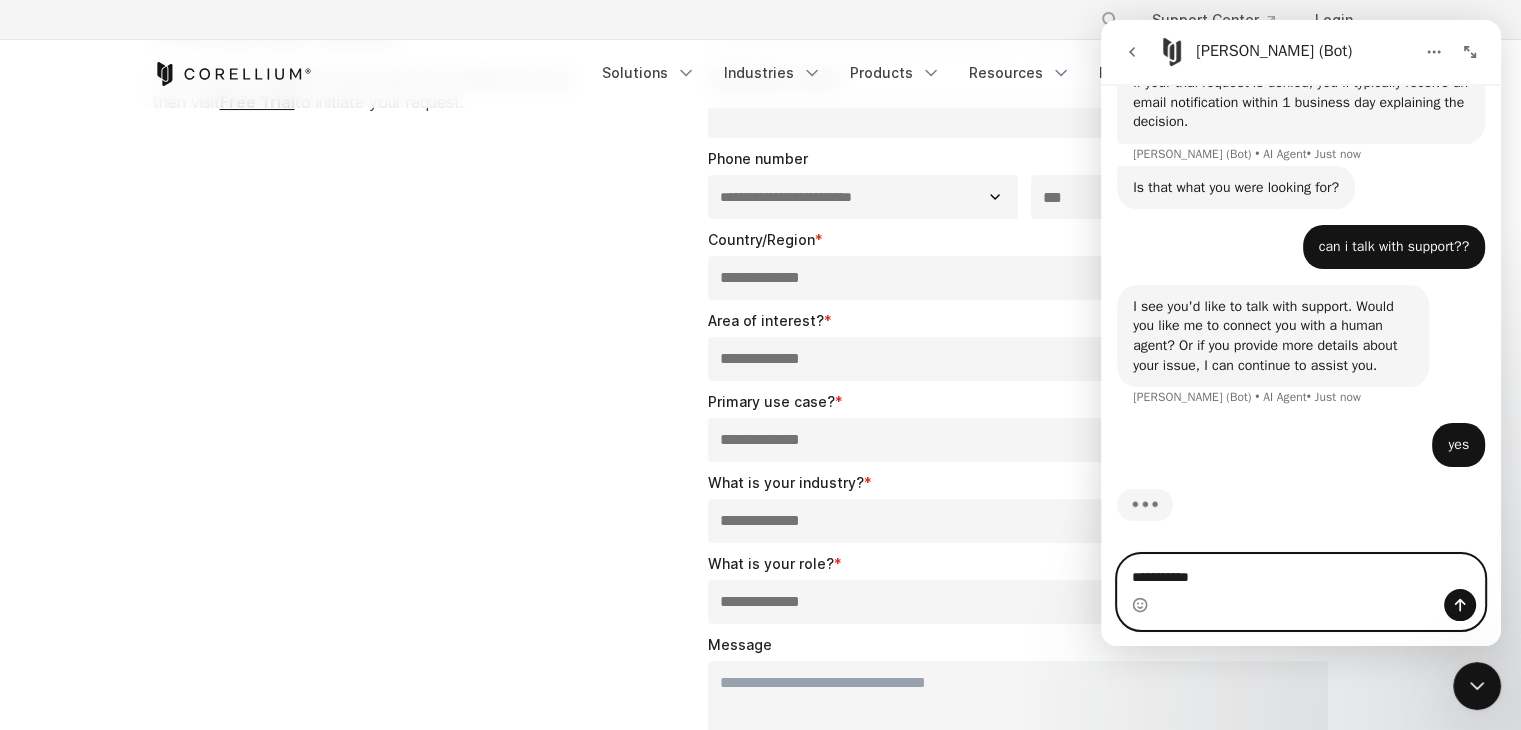 scroll, scrollTop: 0, scrollLeft: 0, axis: both 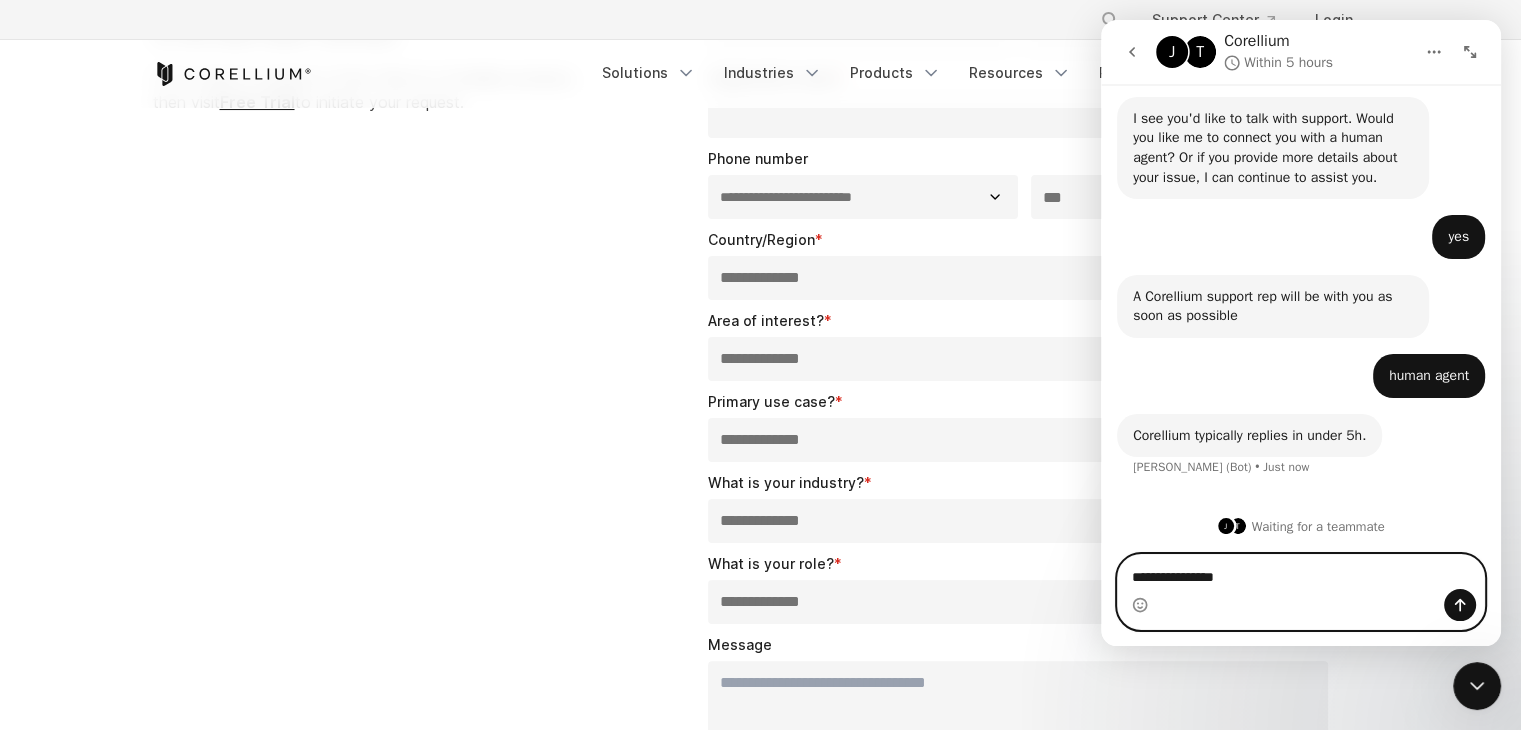 type on "**********" 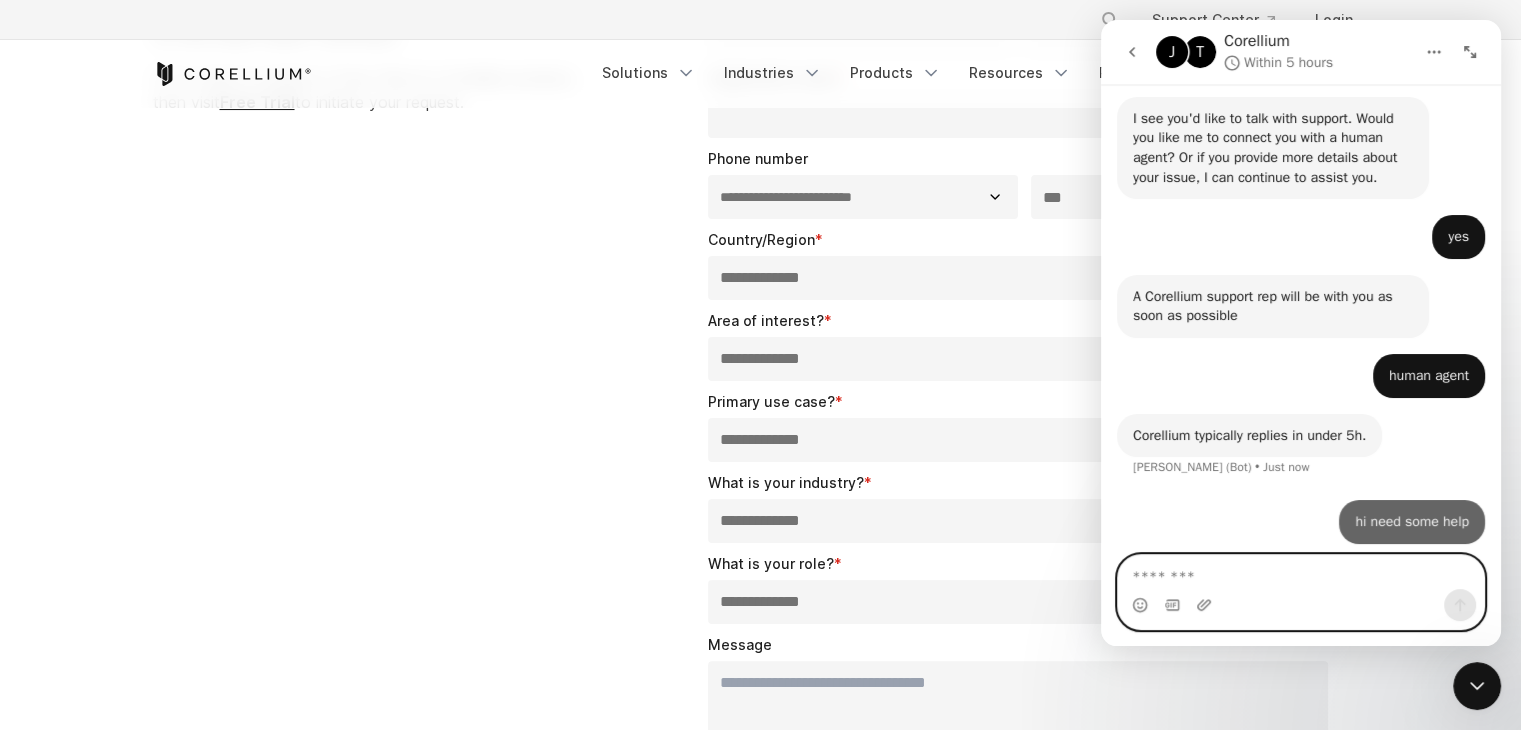 scroll, scrollTop: 859, scrollLeft: 0, axis: vertical 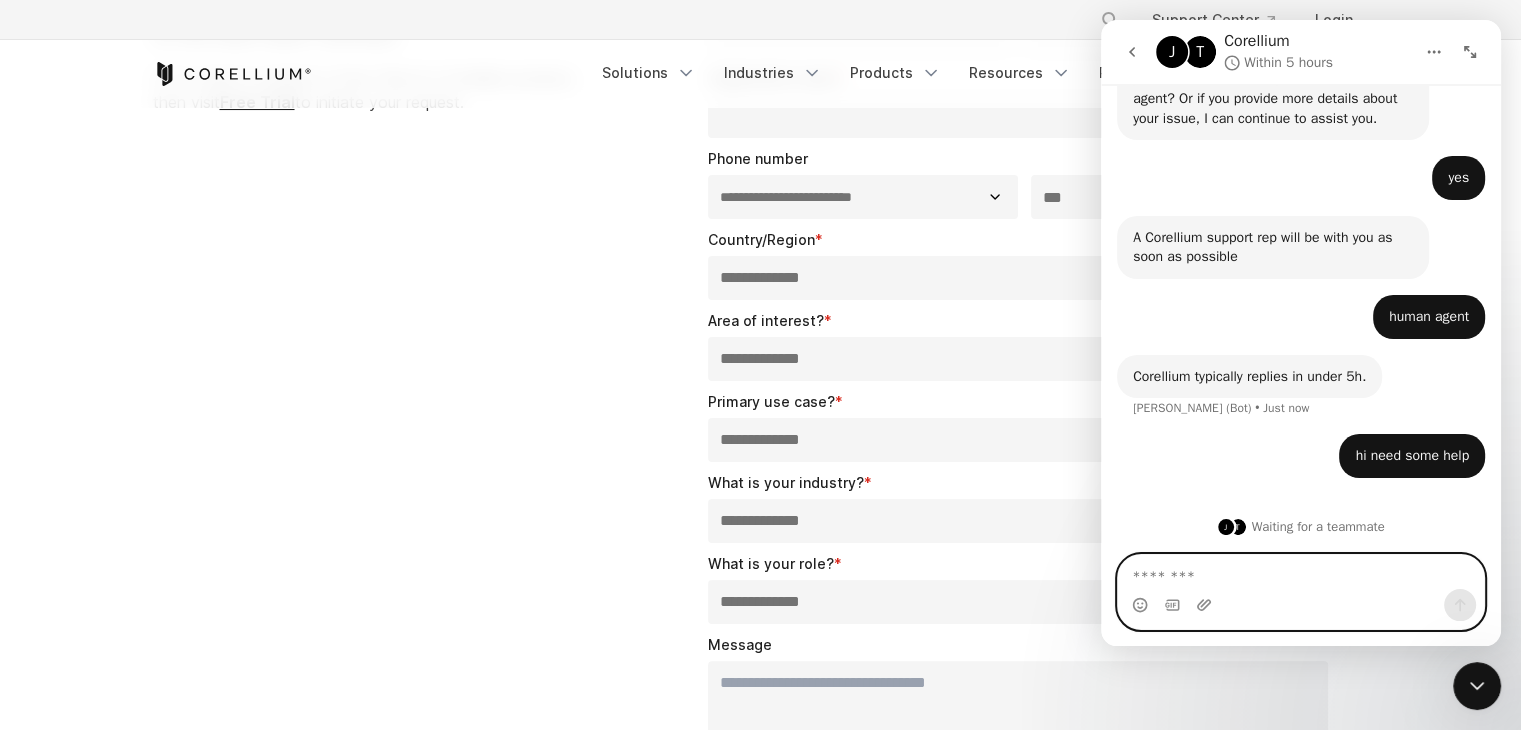 type 